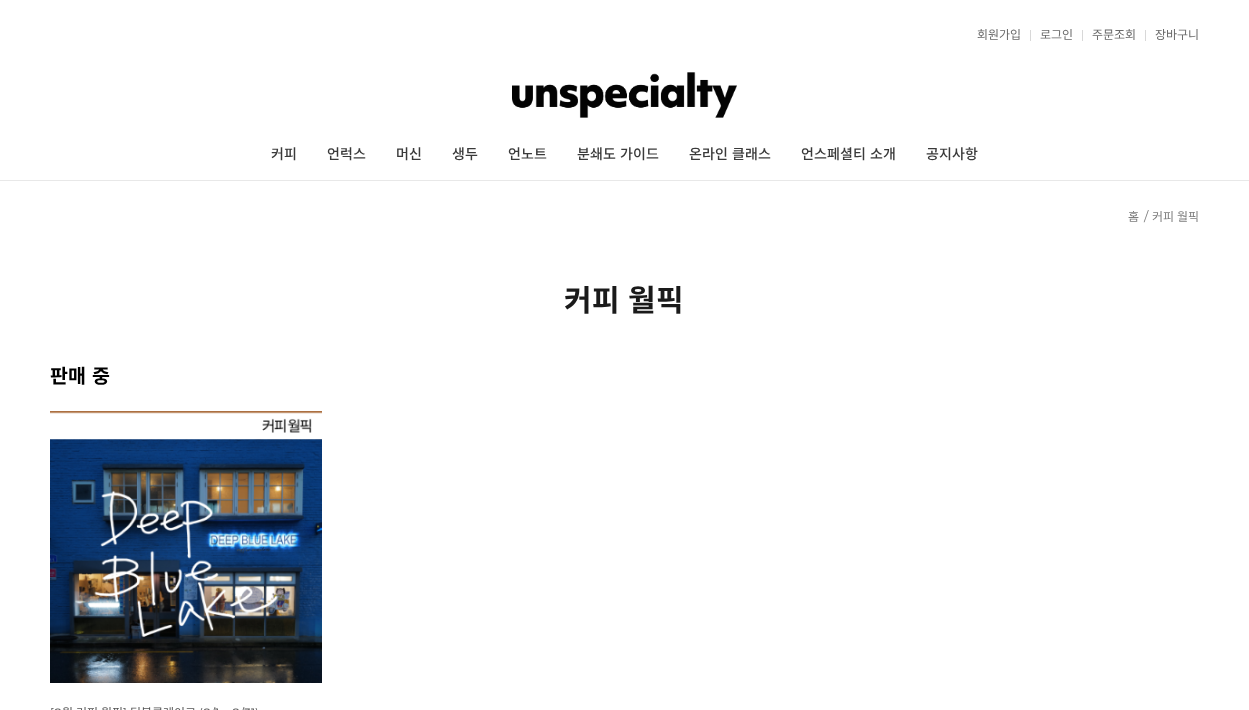 scroll, scrollTop: 330, scrollLeft: 0, axis: vertical 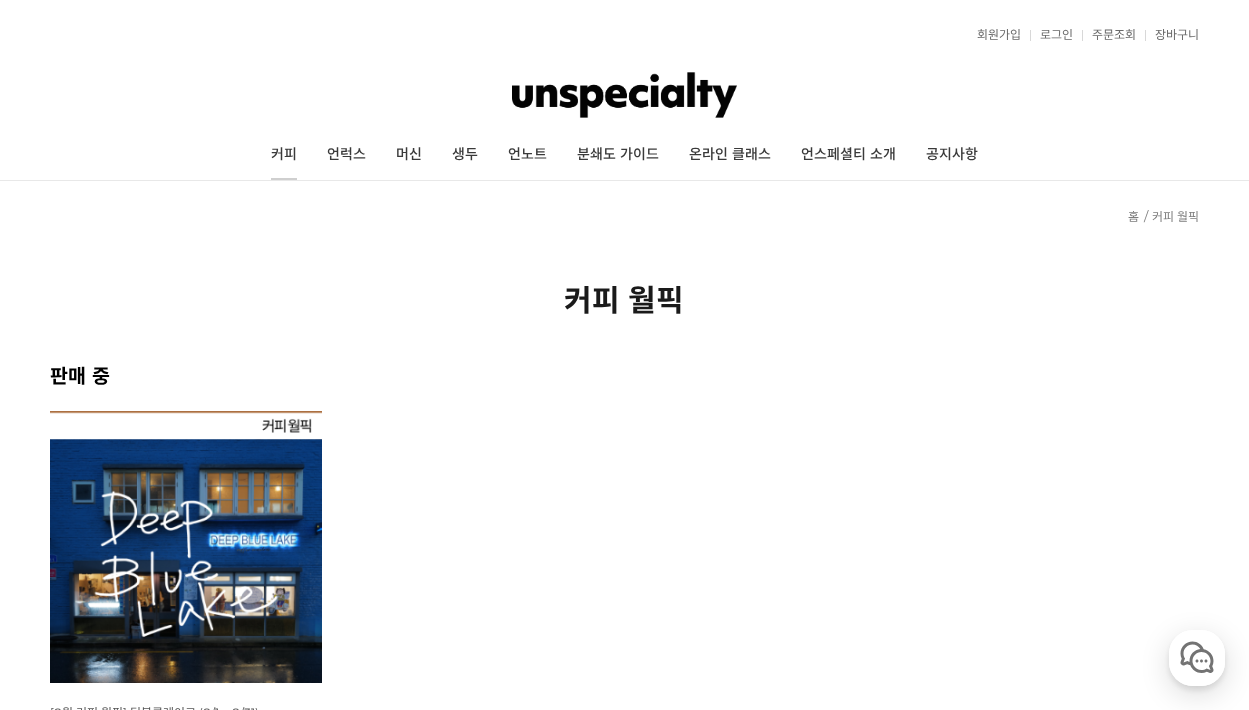 click on "커피" at bounding box center [284, 155] 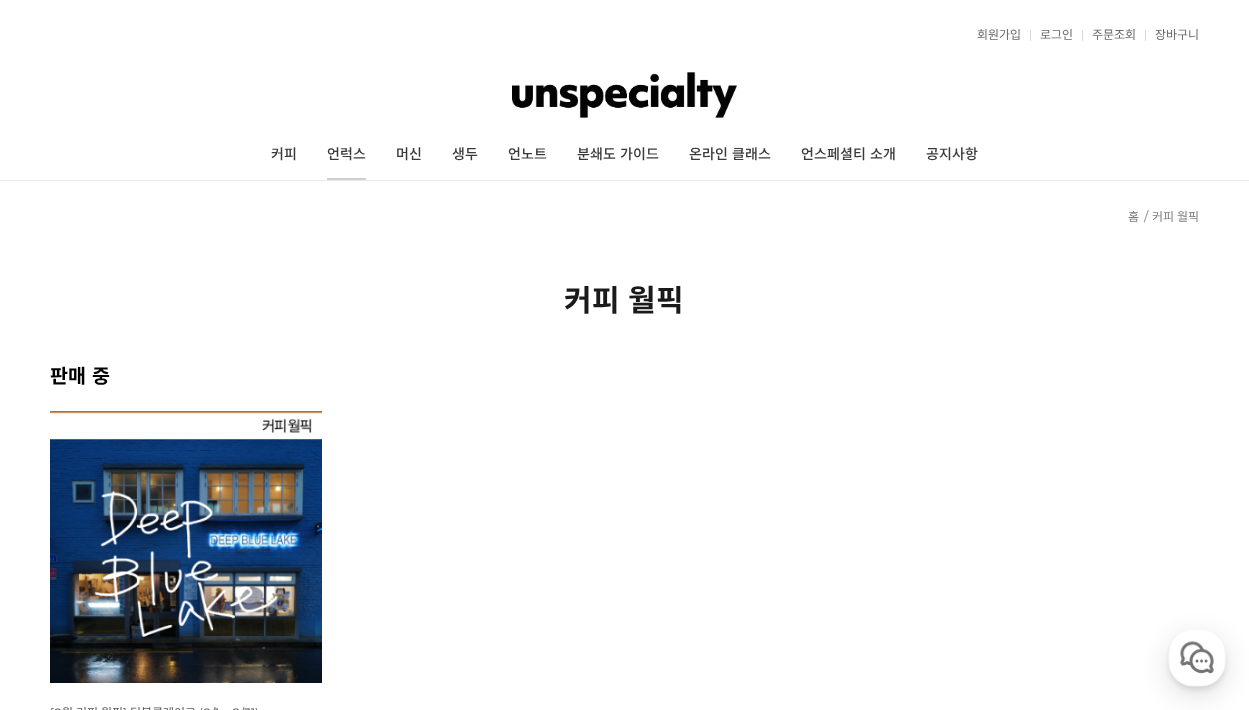 scroll, scrollTop: 0, scrollLeft: 0, axis: both 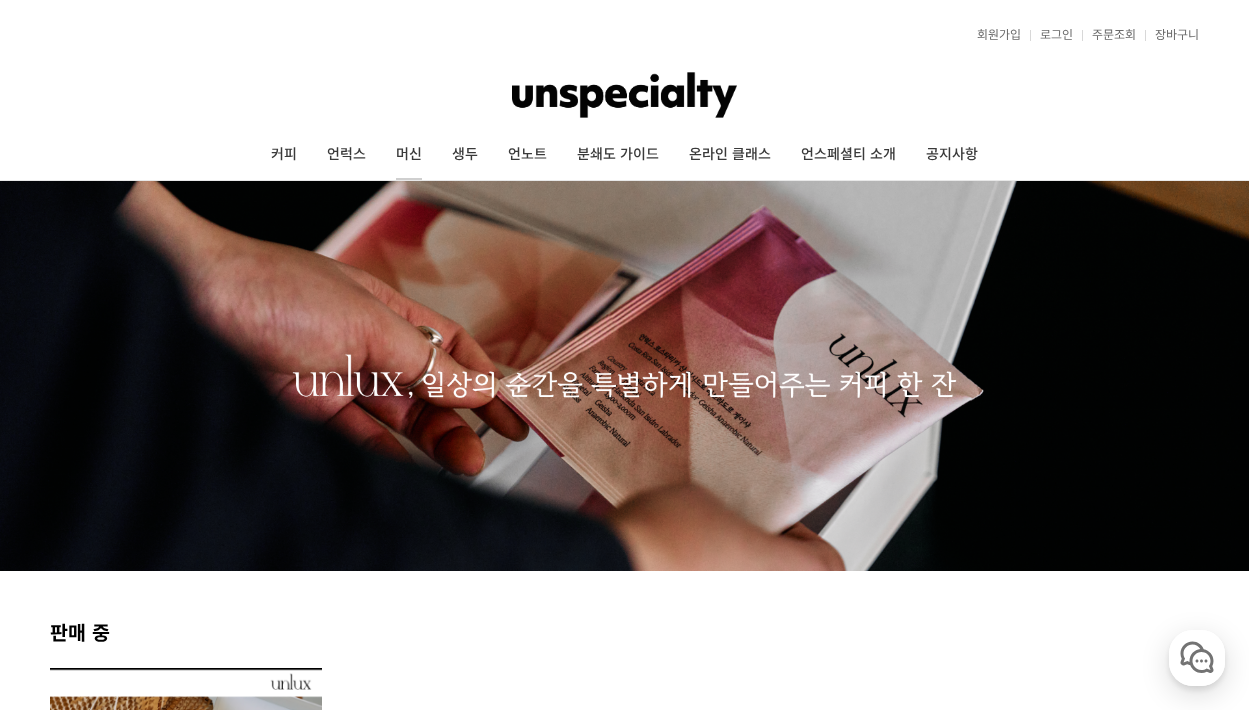 click on "머신" at bounding box center [409, 155] 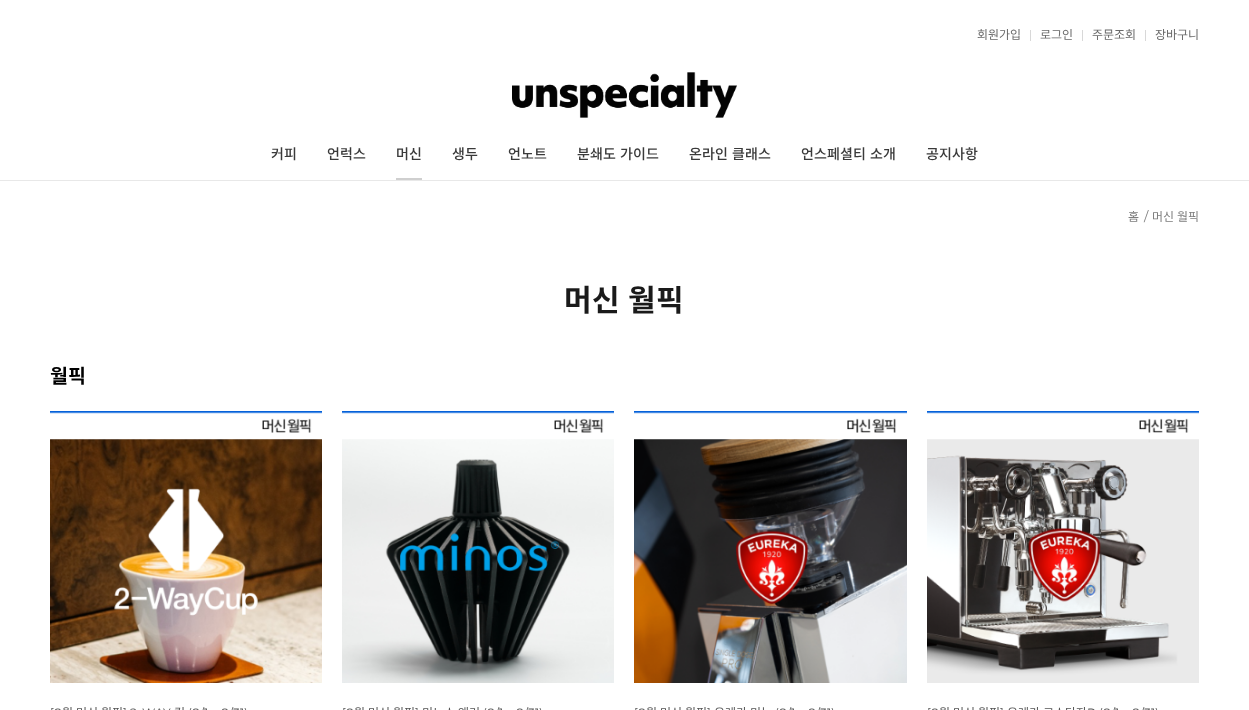 scroll, scrollTop: 35, scrollLeft: 0, axis: vertical 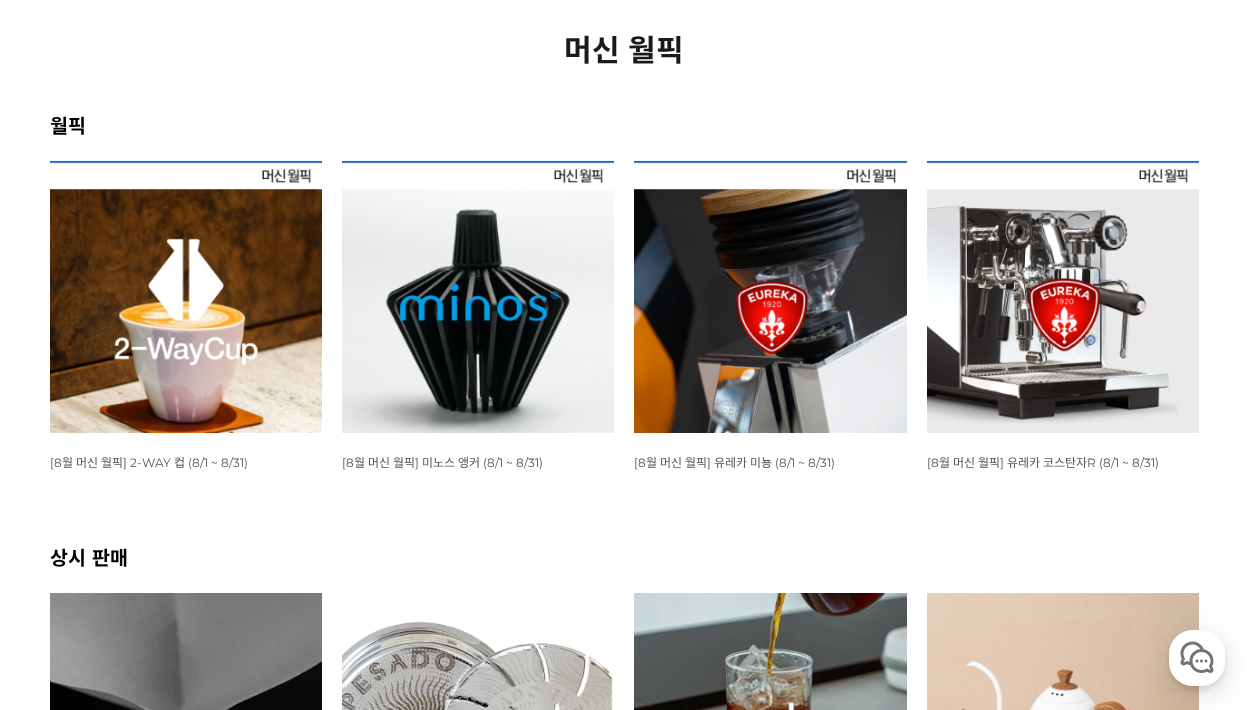click at bounding box center (186, 297) 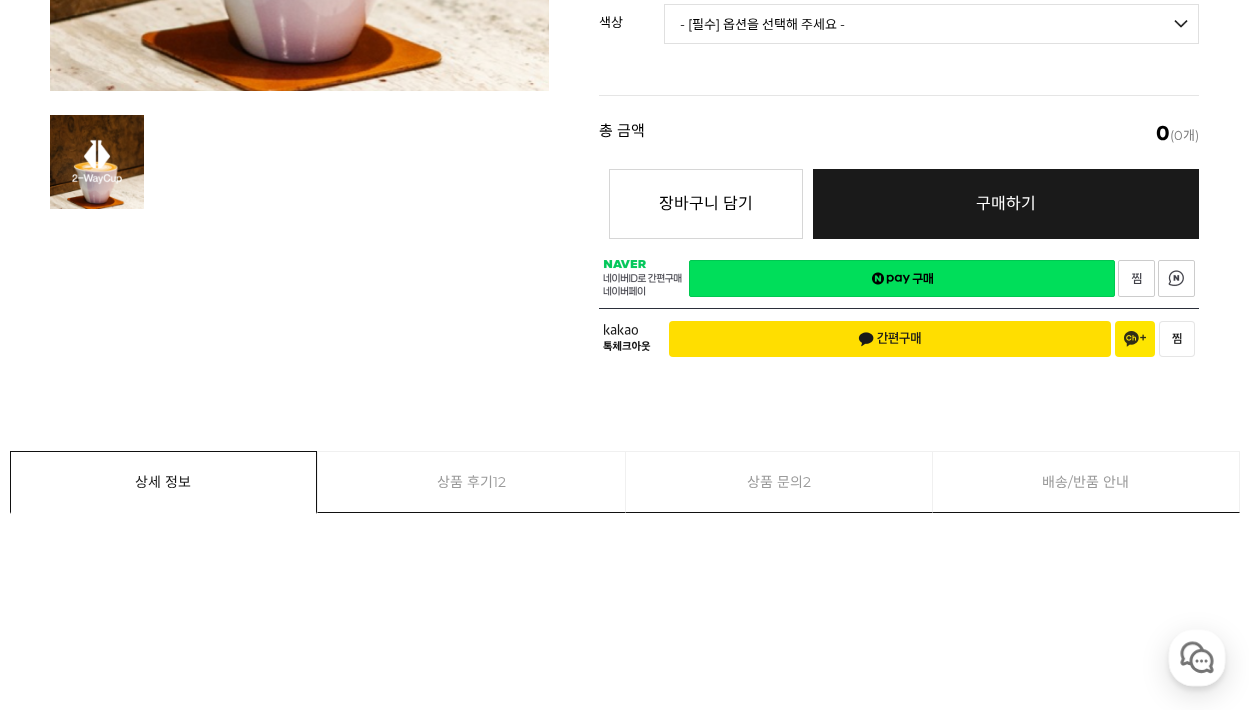 scroll, scrollTop: 900, scrollLeft: 0, axis: vertical 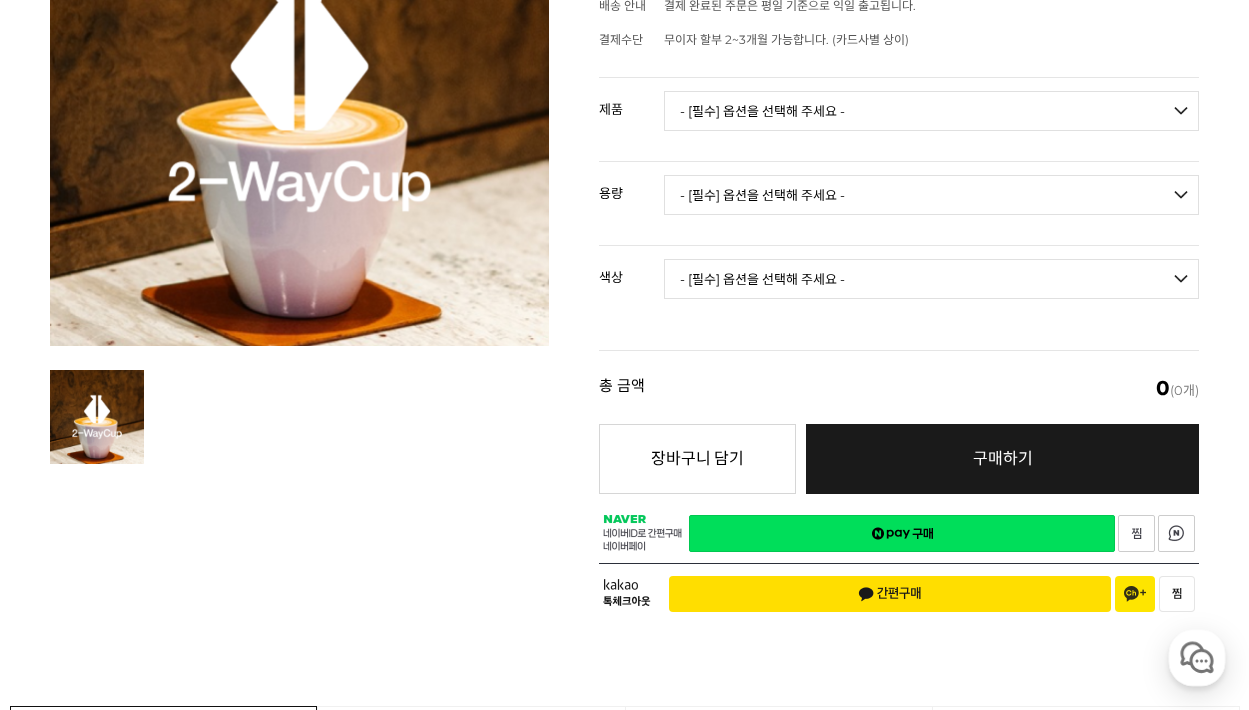 click on "- [필수] 옵션을 선택해 주세요 - ------------------- 바리스타 시리즈 리파인 버전" at bounding box center (931, 111) 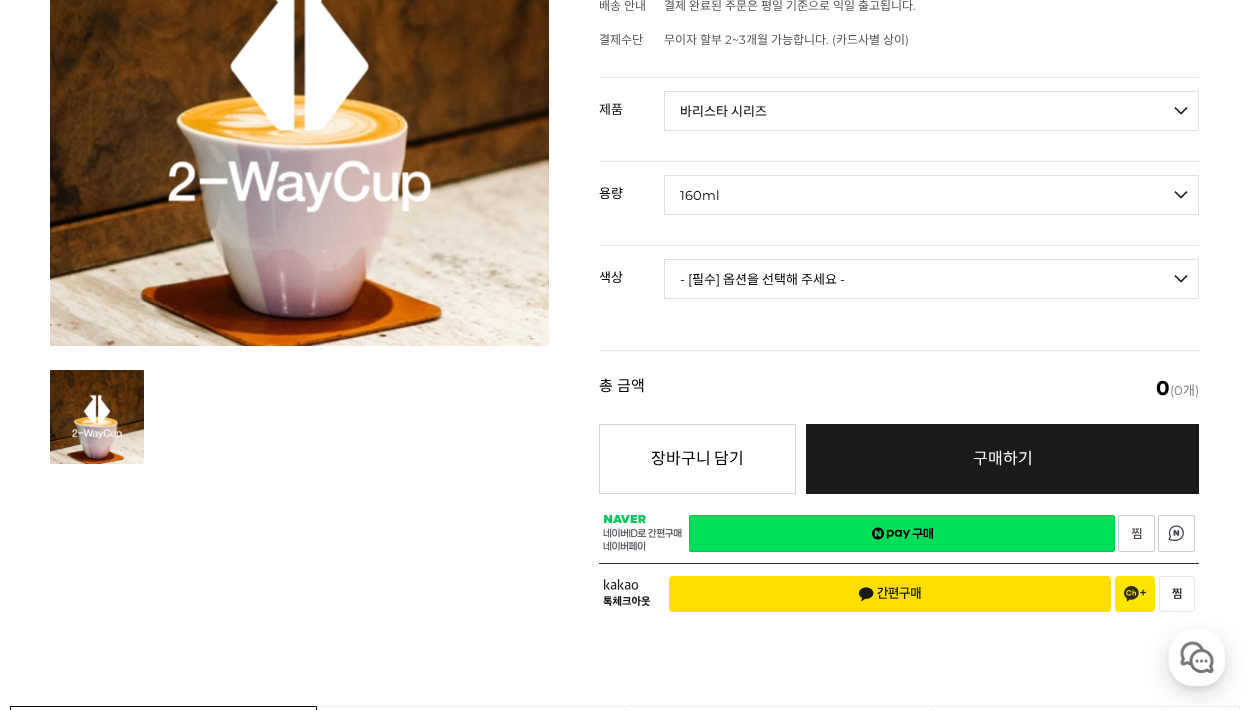 click on "- [필수] 옵션을 선택해 주세요 - ------------------- 120ml 160ml" at bounding box center [931, 203] 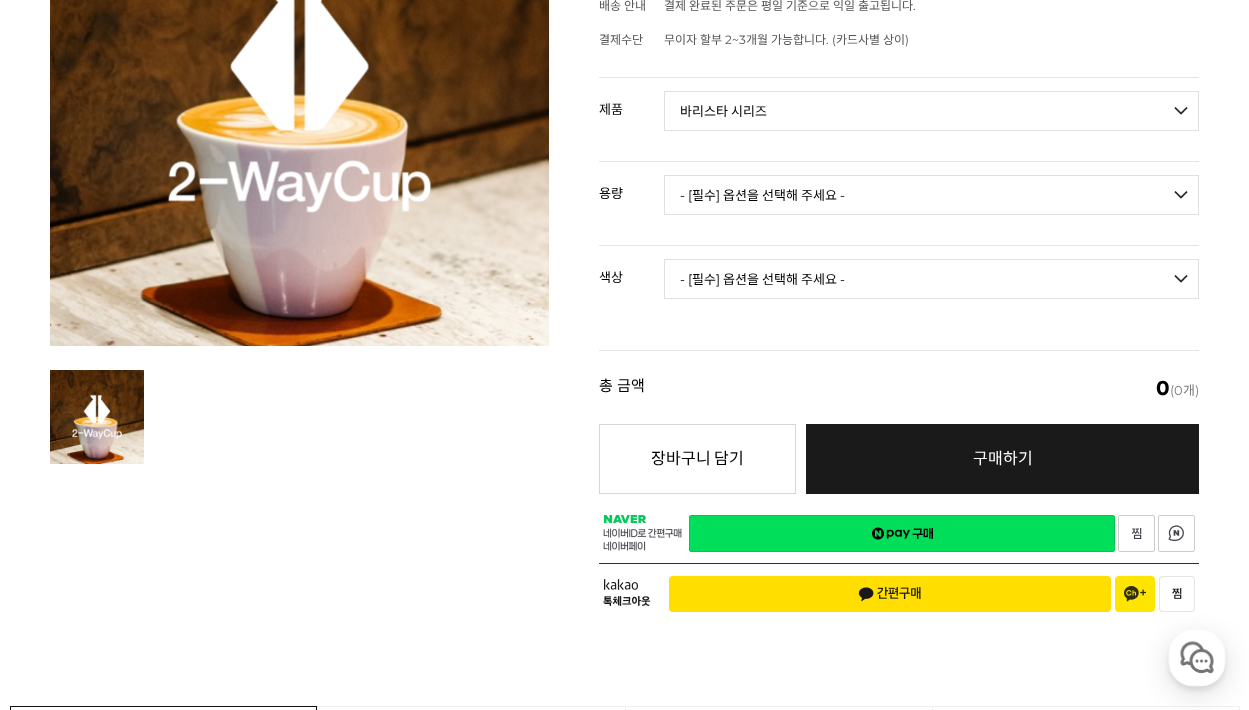 select on "120ml" 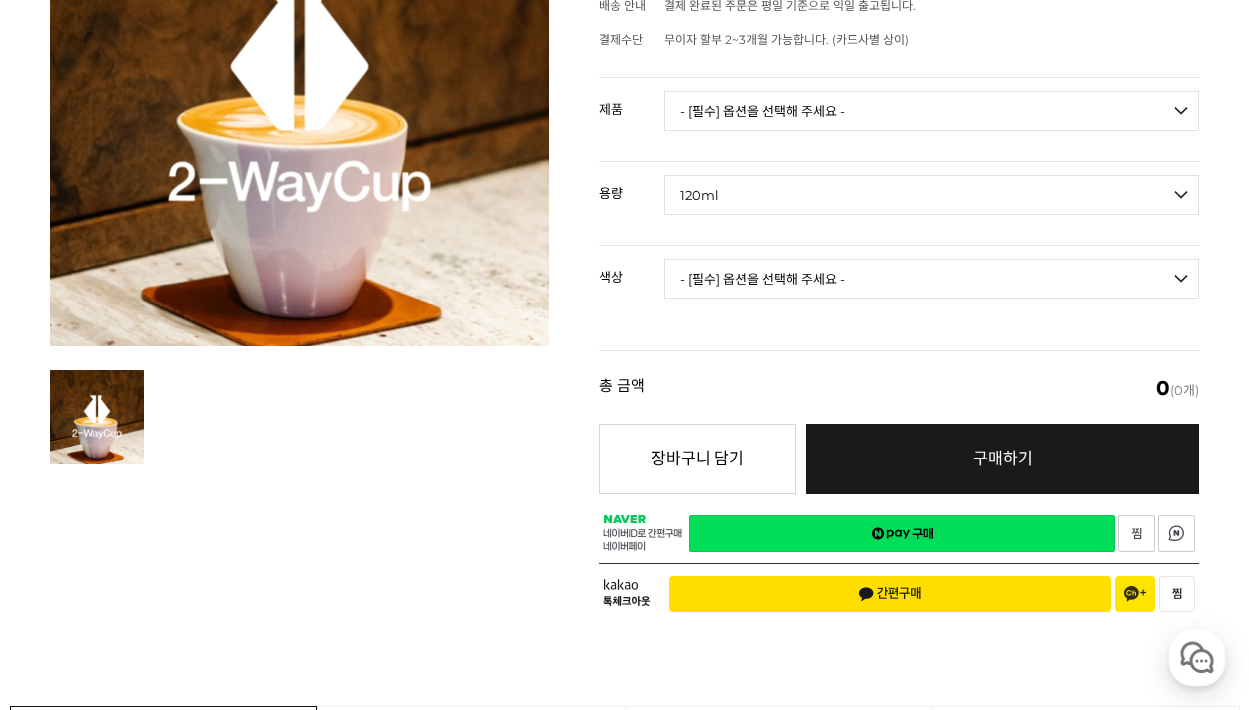 select on "리파인 버전" 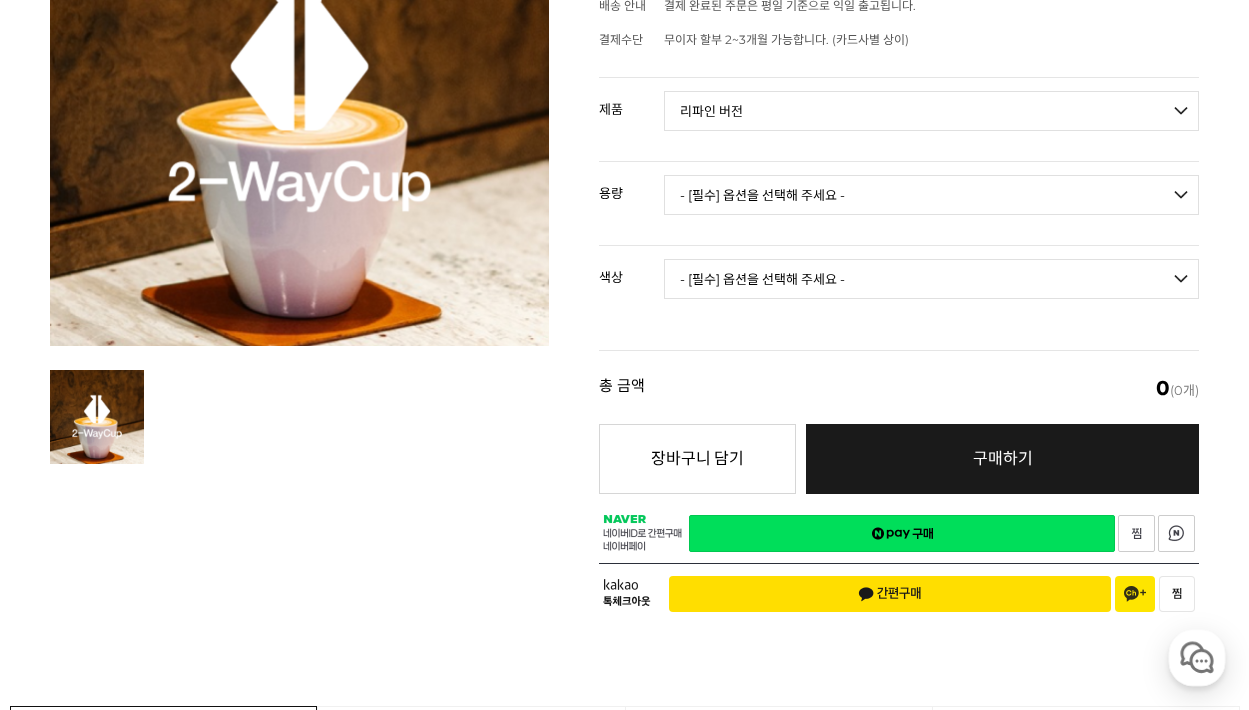 select on "130ml" 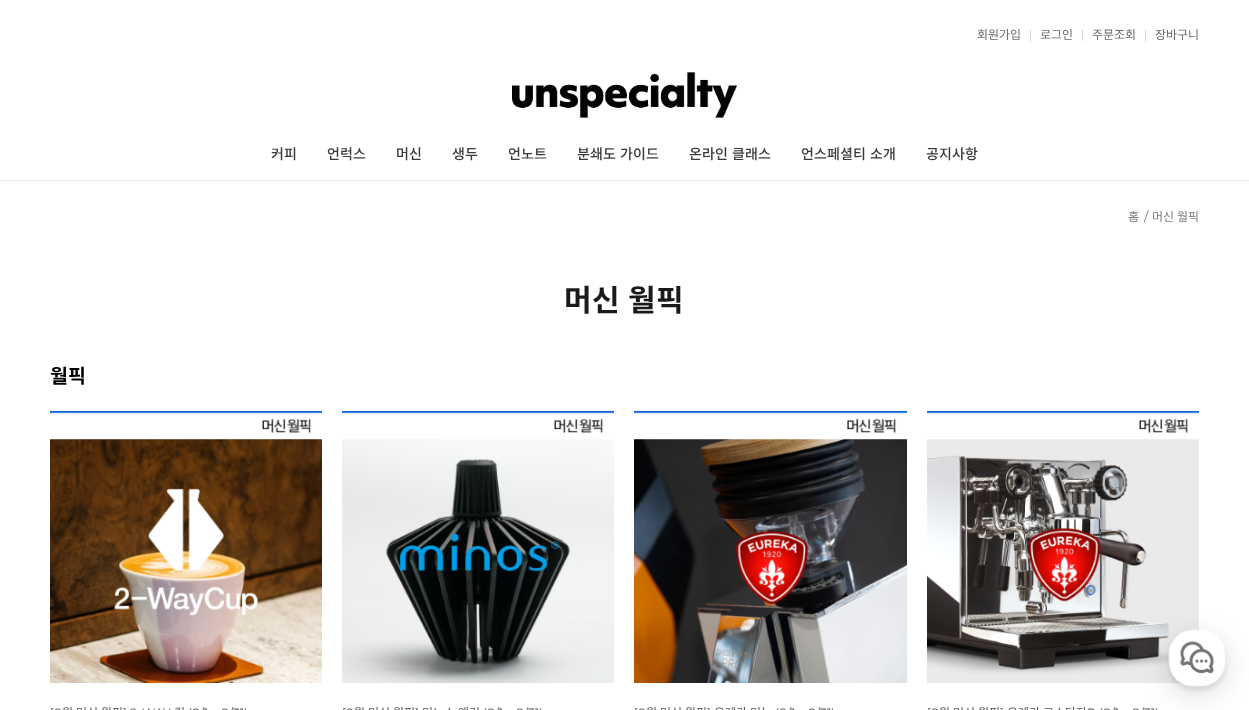 scroll, scrollTop: 250, scrollLeft: 0, axis: vertical 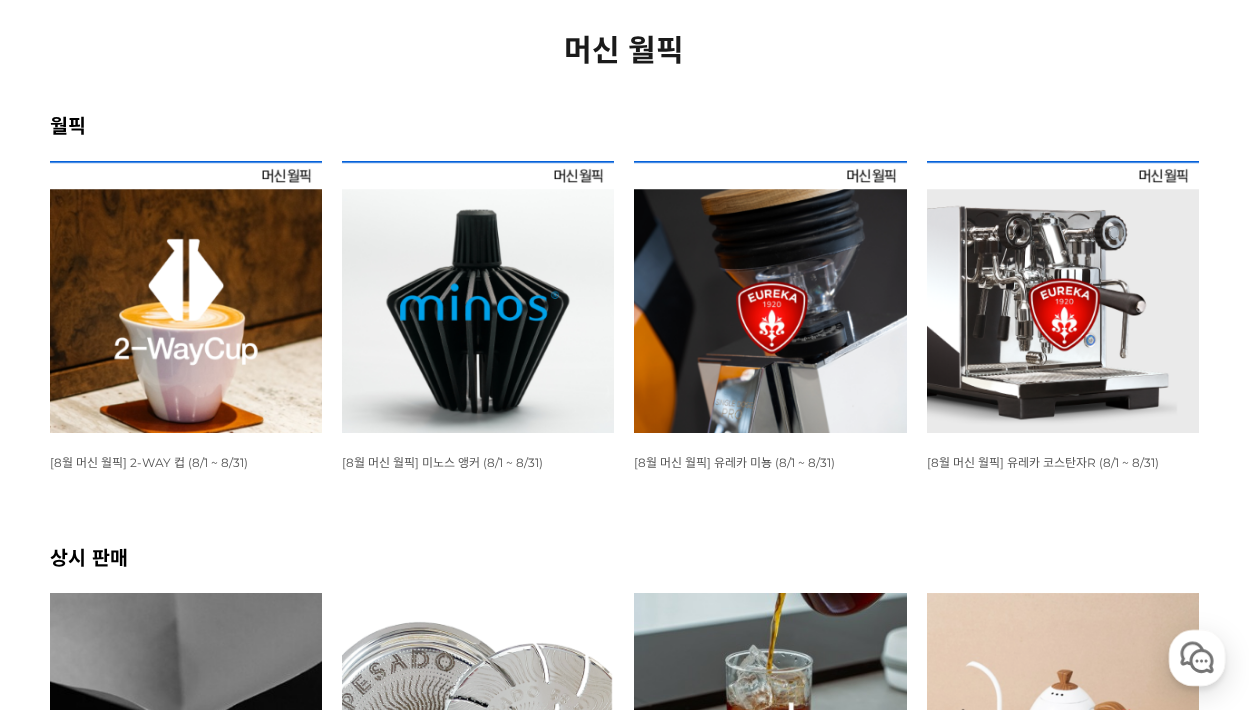 click at bounding box center [478, 297] 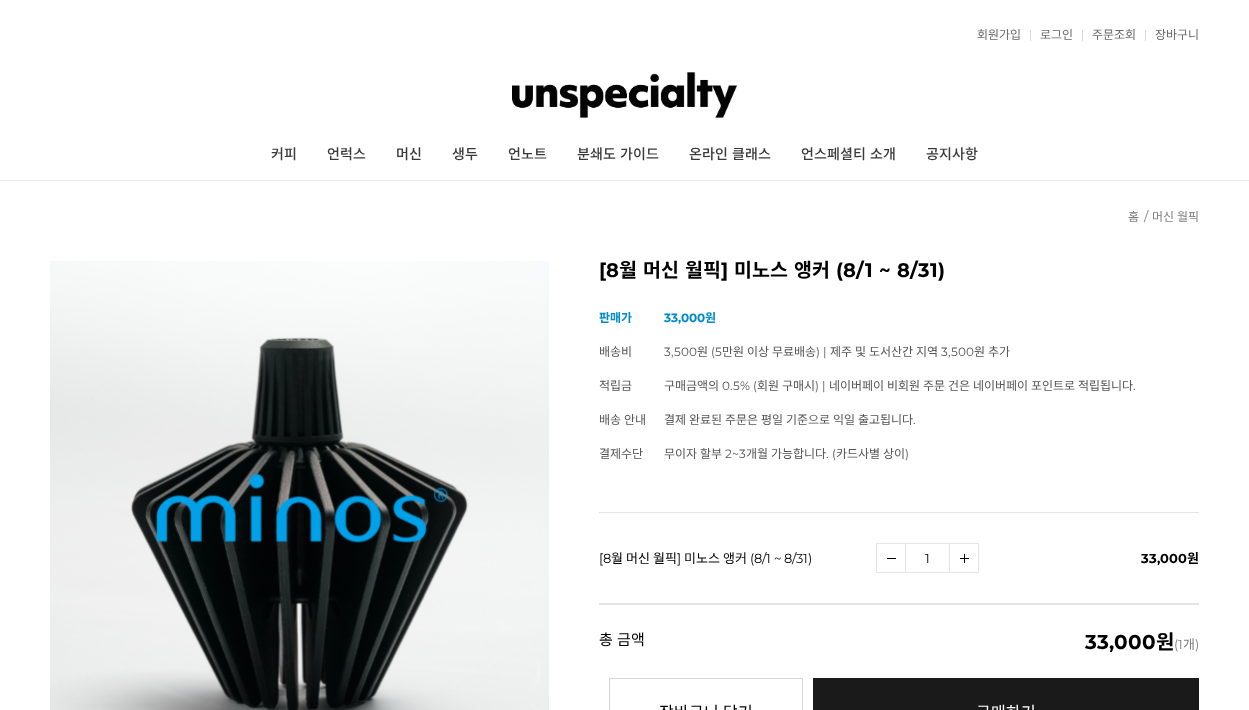 scroll, scrollTop: 1126, scrollLeft: 0, axis: vertical 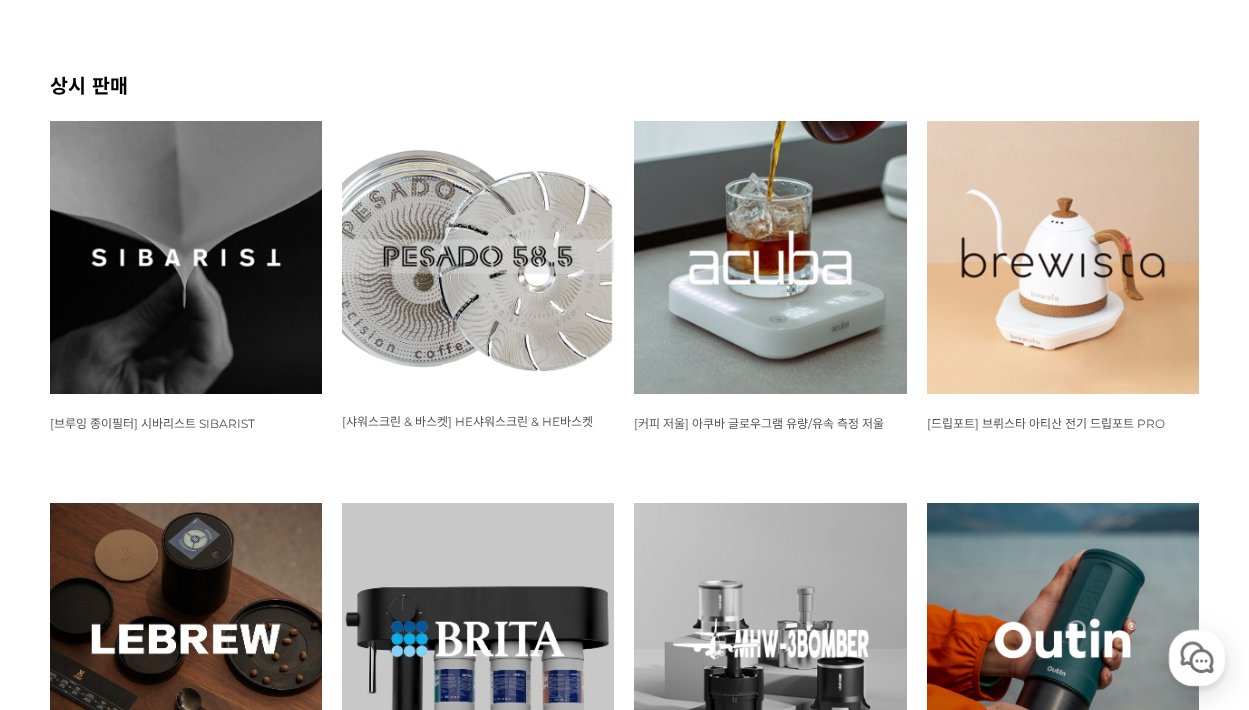 click at bounding box center [1063, 257] 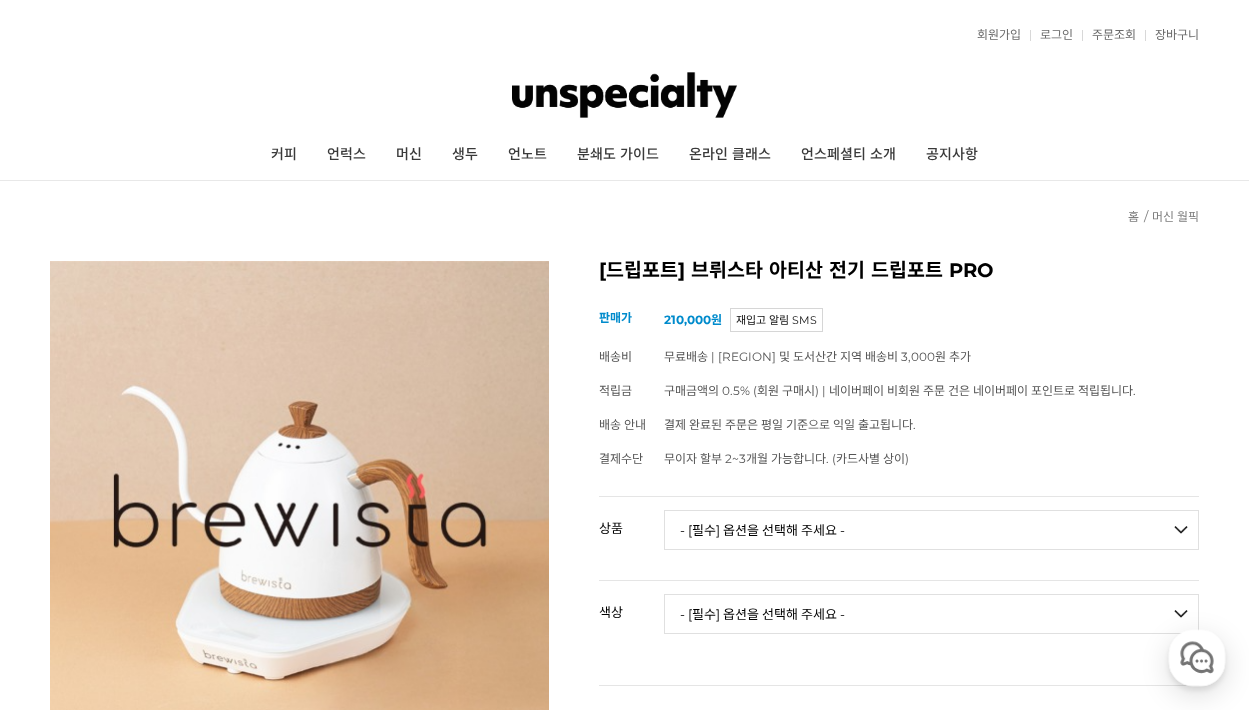 scroll, scrollTop: 0, scrollLeft: 0, axis: both 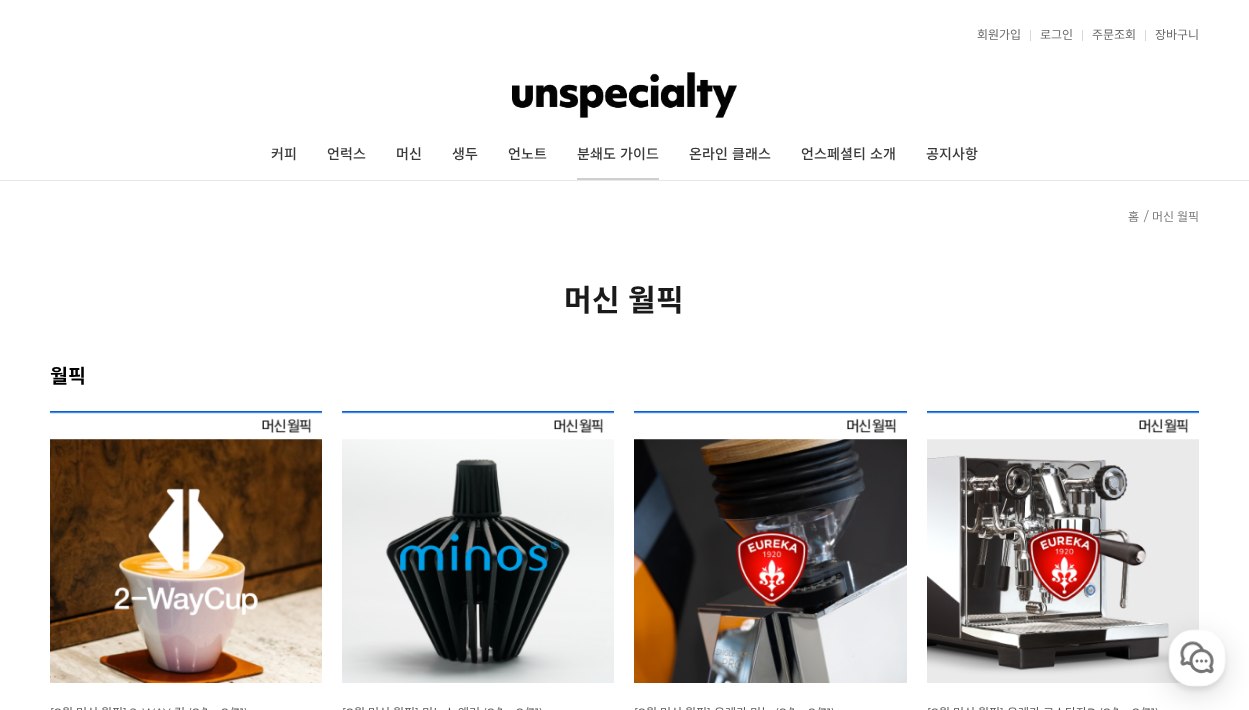 click on "분쇄도 가이드" at bounding box center [618, 155] 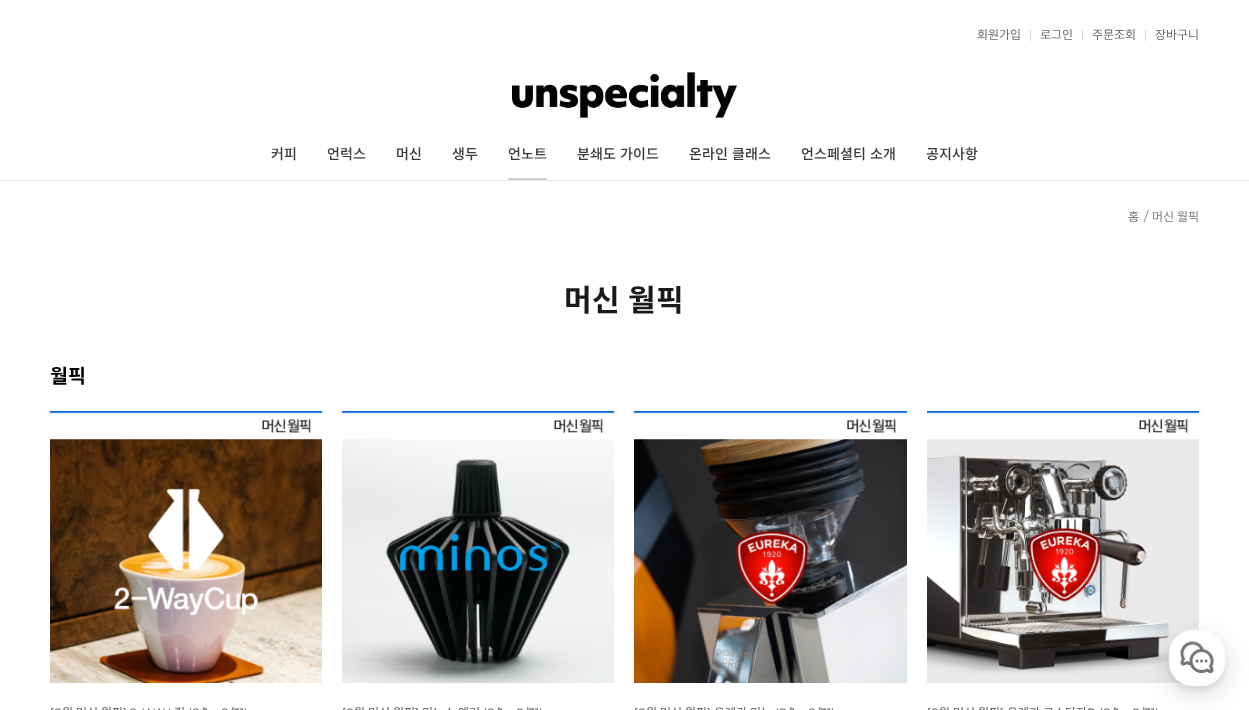 click on "언노트" at bounding box center [527, 155] 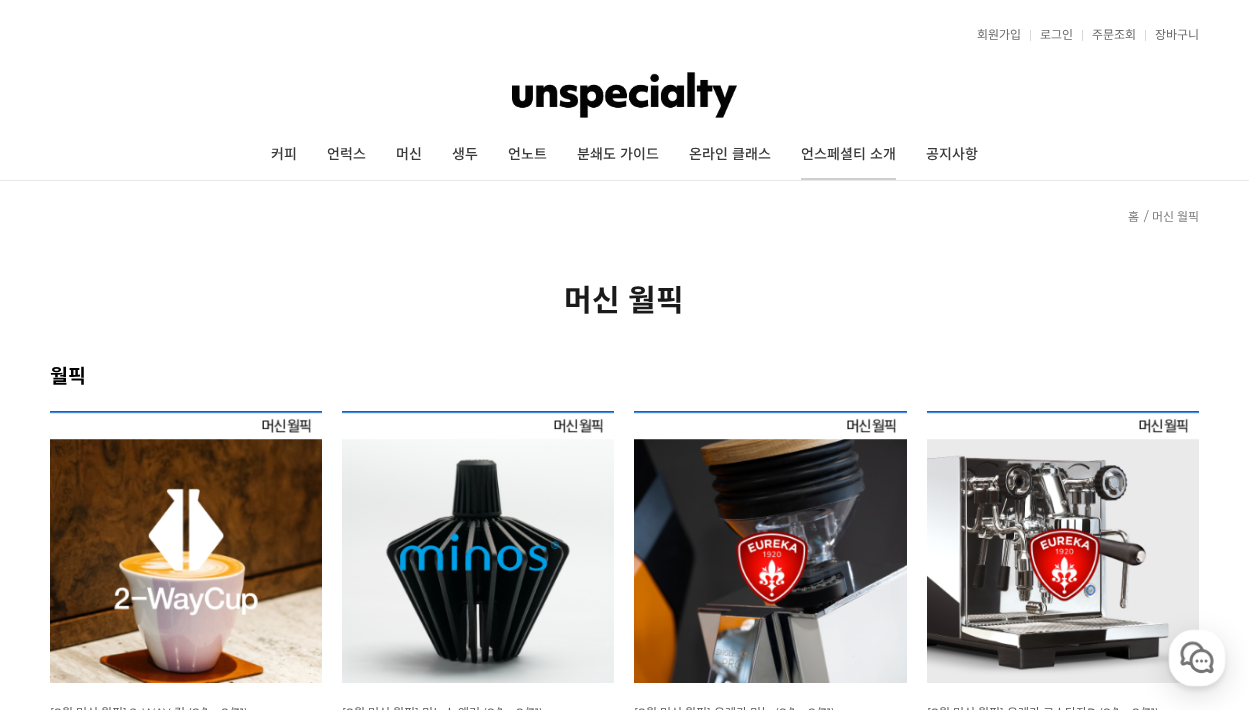 click on "언스페셜티 소개" at bounding box center [848, 155] 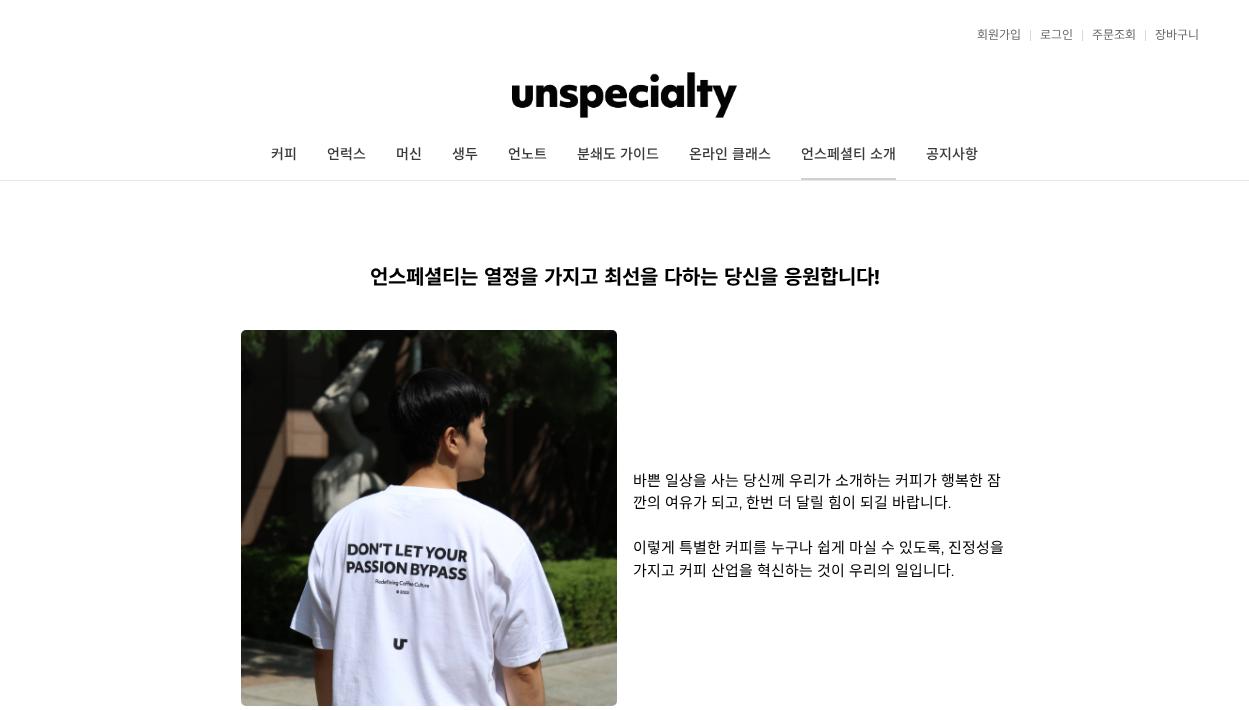 scroll, scrollTop: 0, scrollLeft: 0, axis: both 